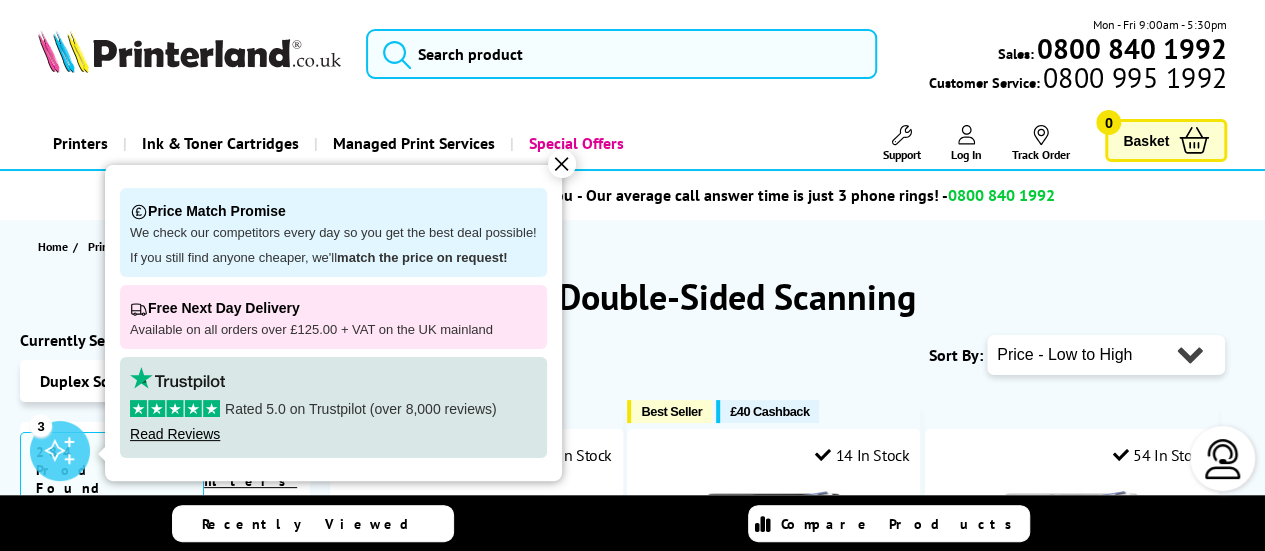 scroll, scrollTop: 39, scrollLeft: 0, axis: vertical 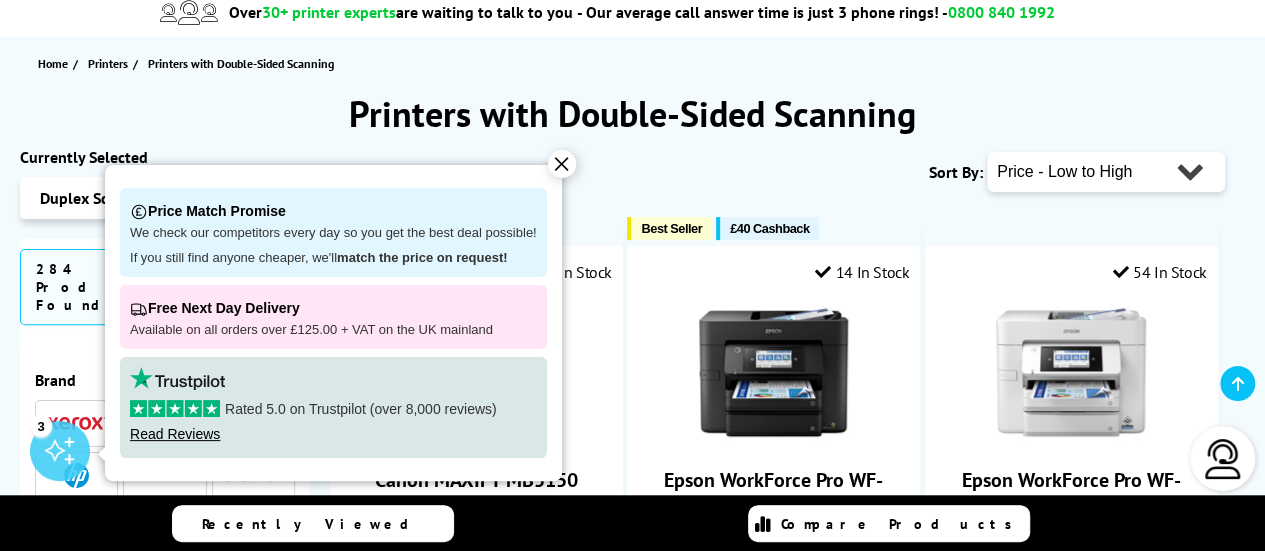 click on "✕" at bounding box center [562, 164] 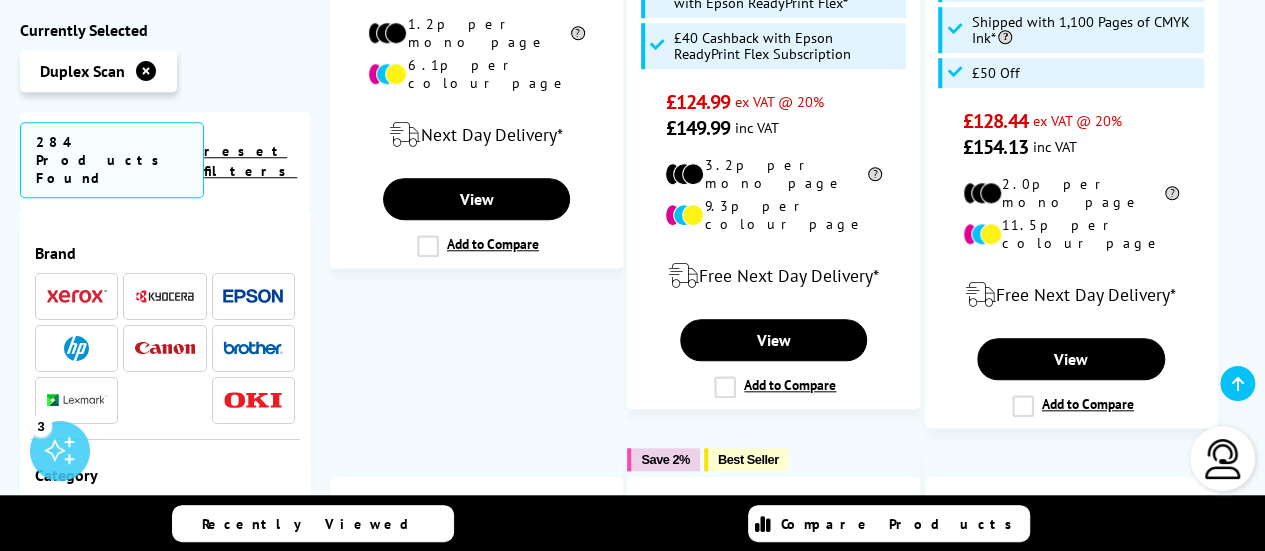 scroll, scrollTop: 805, scrollLeft: 0, axis: vertical 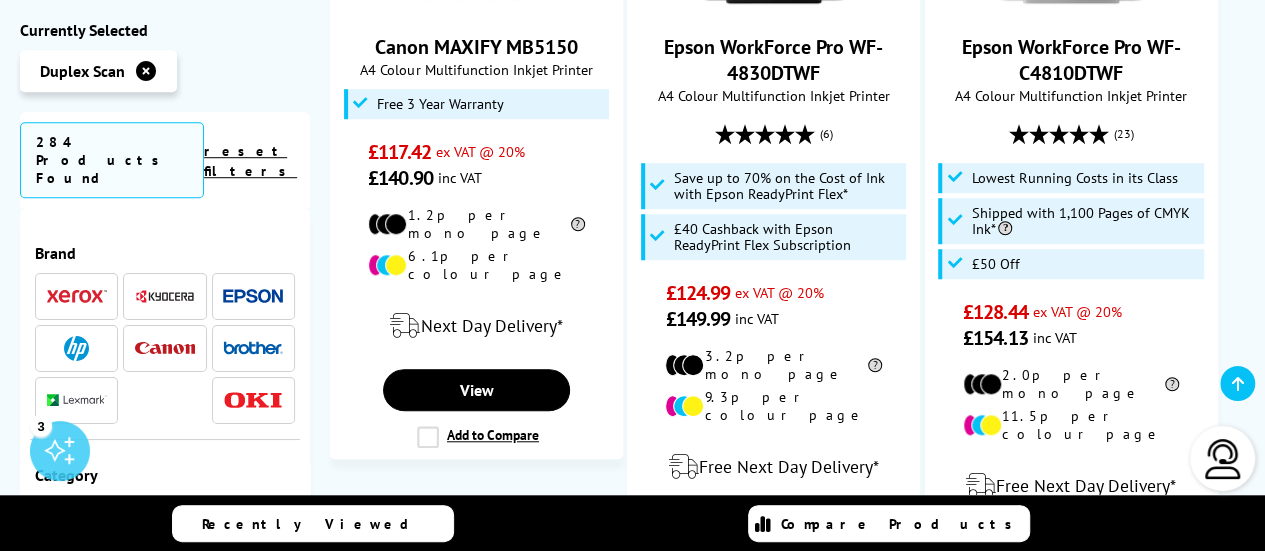 click on "Currently Selected" at bounding box center (165, 30) 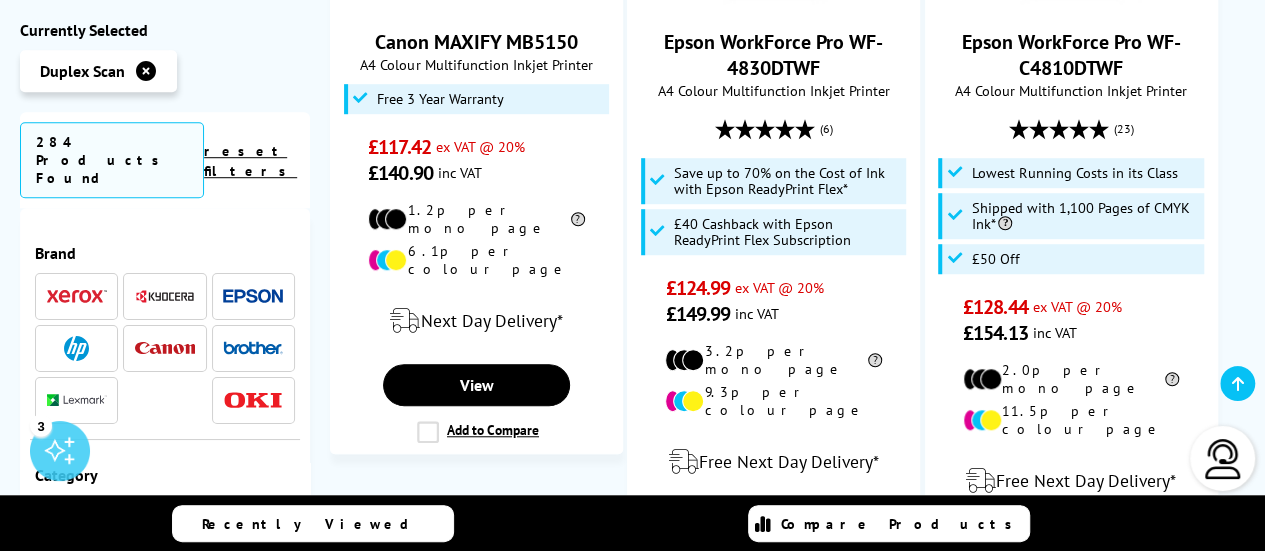 scroll, scrollTop: 626, scrollLeft: 0, axis: vertical 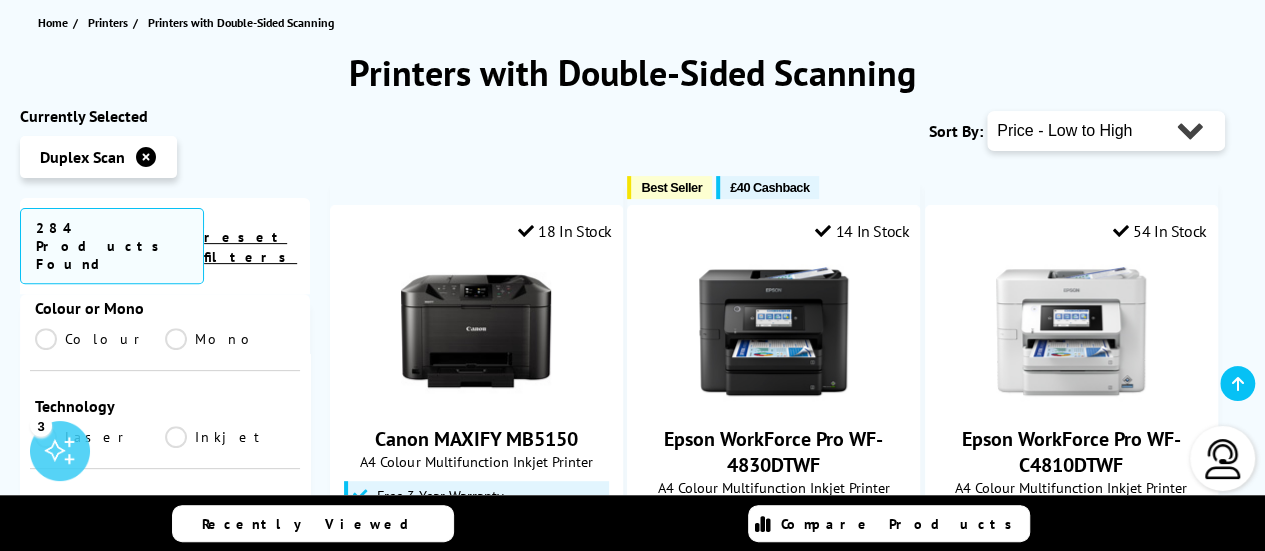 click on "Laser" at bounding box center (100, 437) 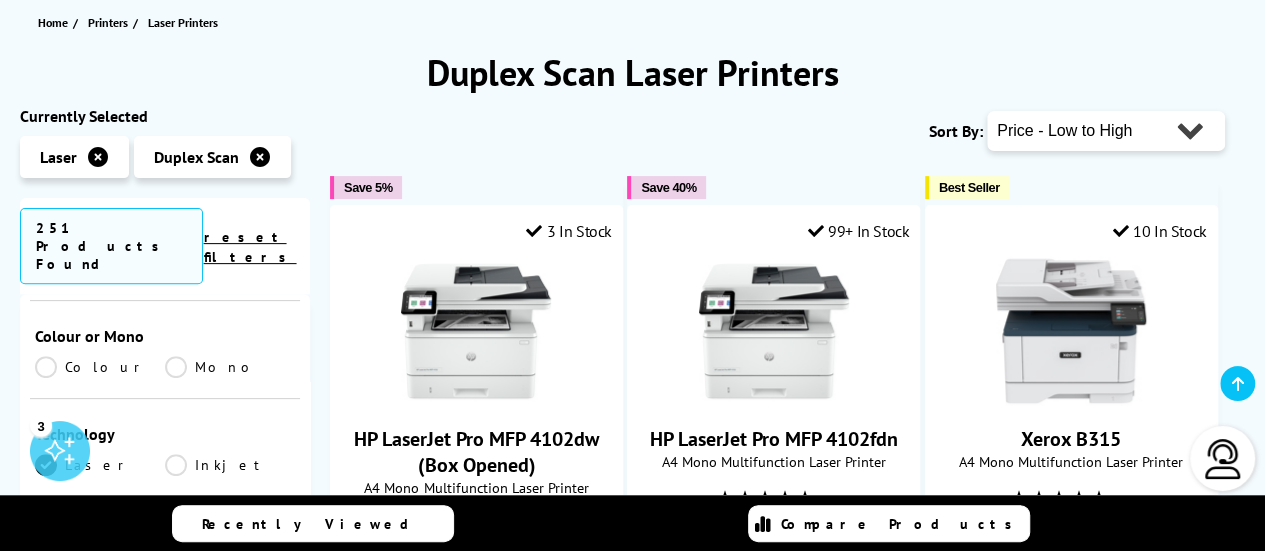 scroll, scrollTop: 415, scrollLeft: 0, axis: vertical 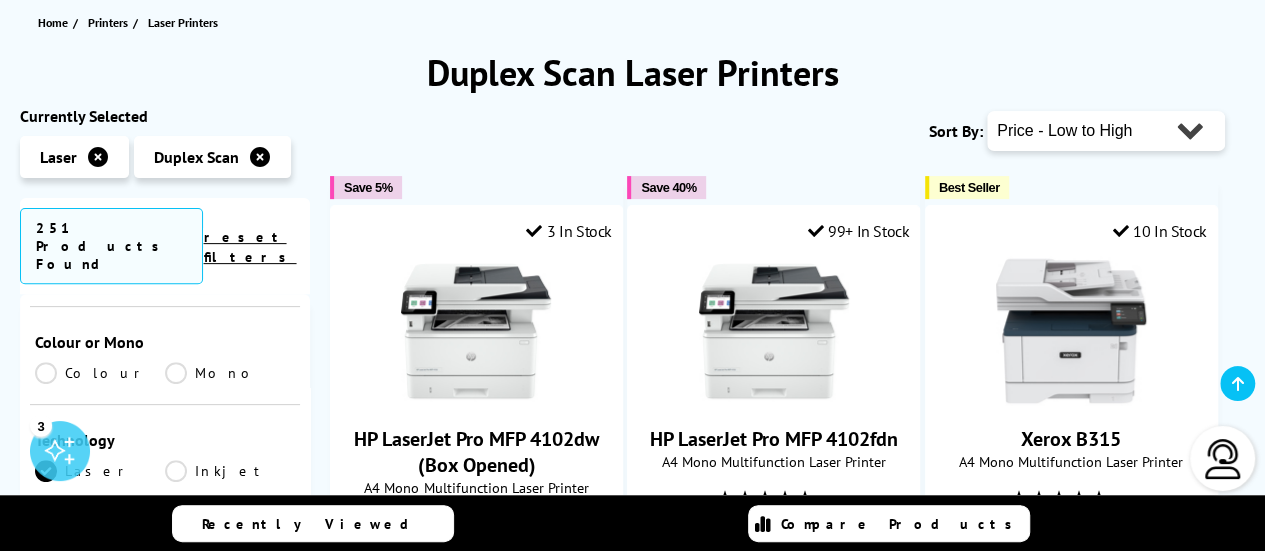 click on "Colour" at bounding box center [100, 373] 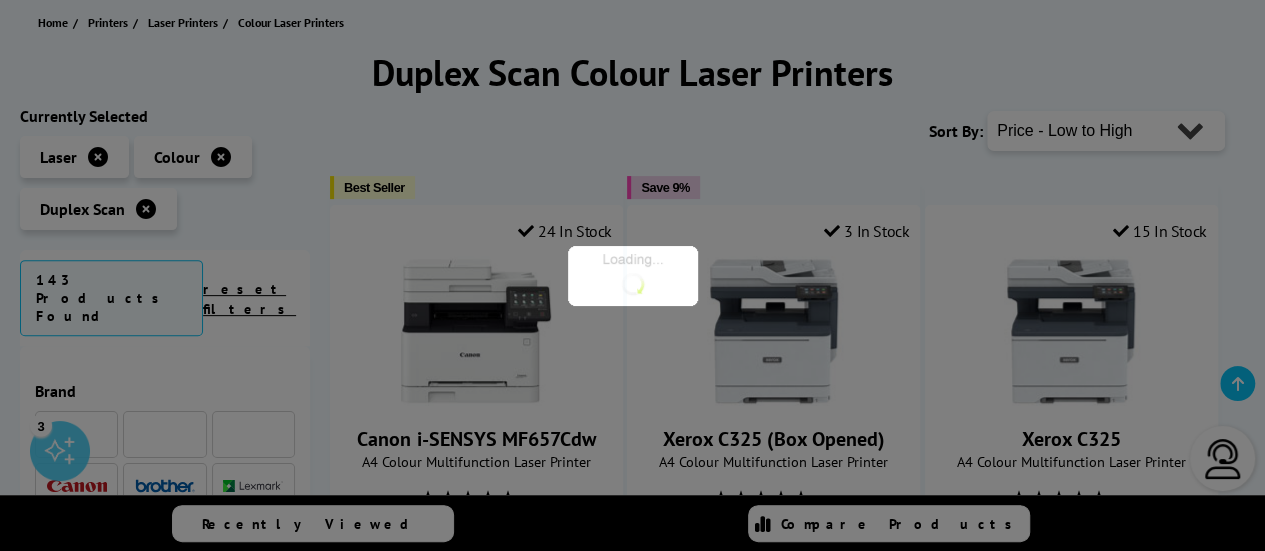 scroll, scrollTop: 415, scrollLeft: 0, axis: vertical 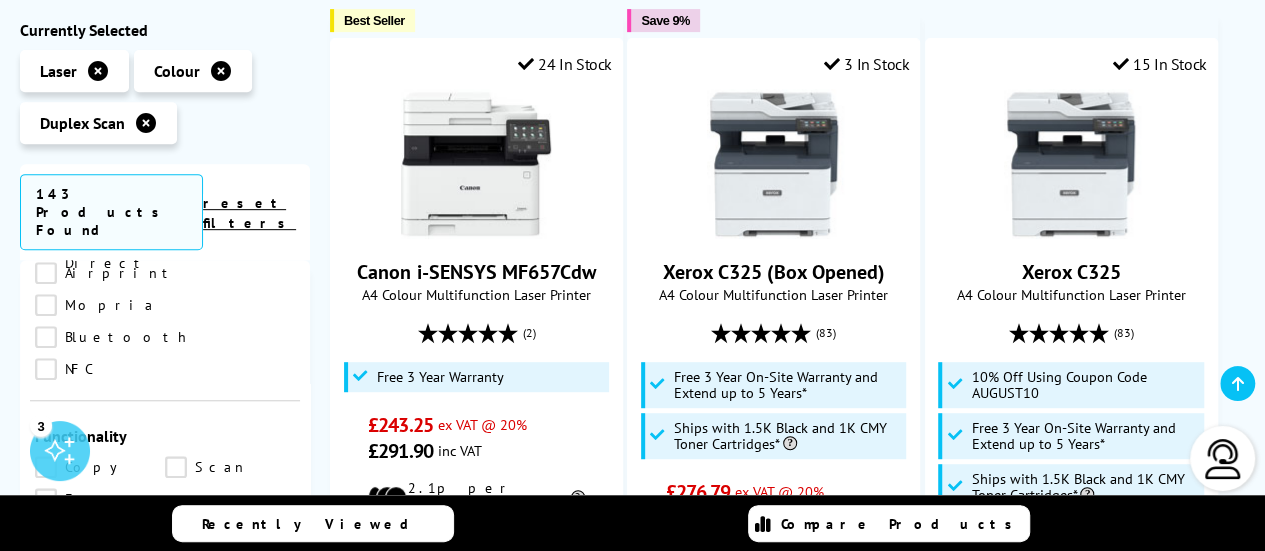click on "Scan" at bounding box center (230, 467) 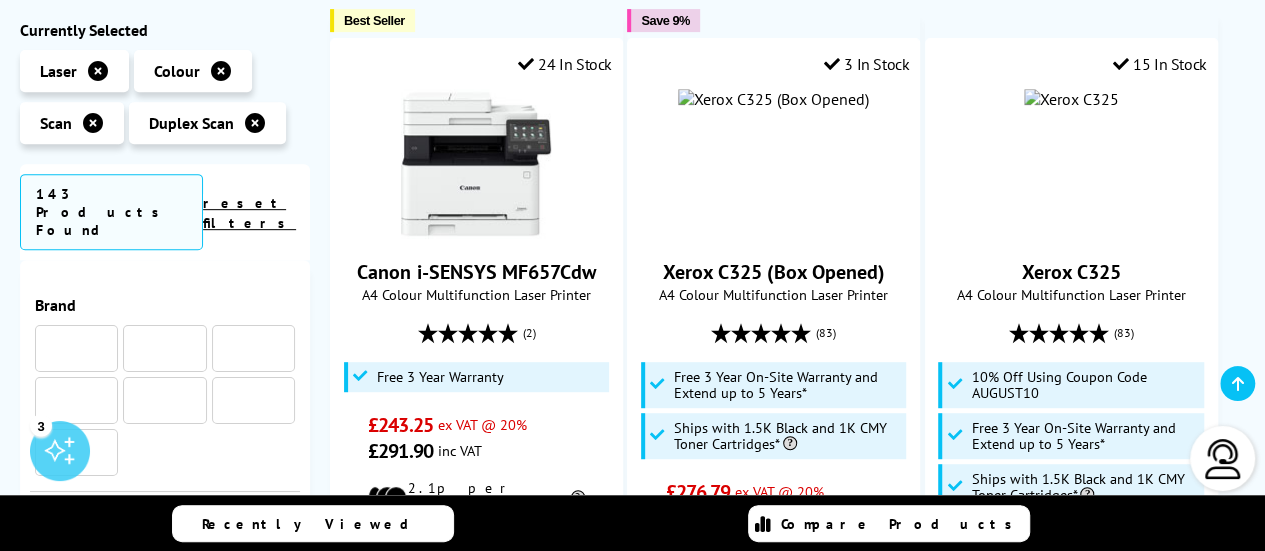scroll, scrollTop: 893, scrollLeft: 0, axis: vertical 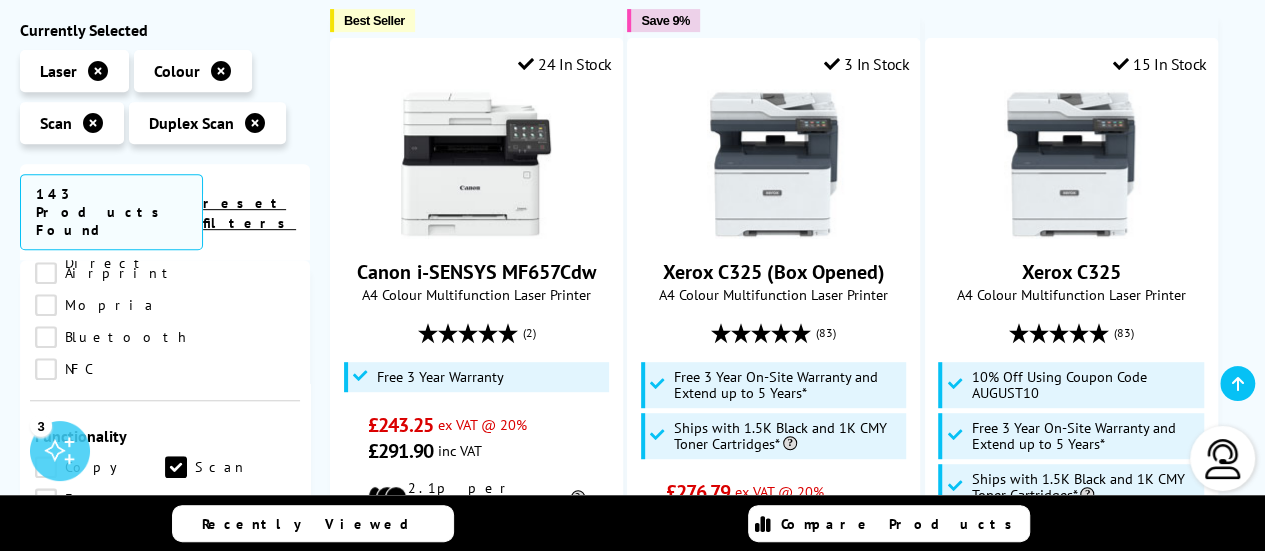 click on "Copy" at bounding box center [100, 467] 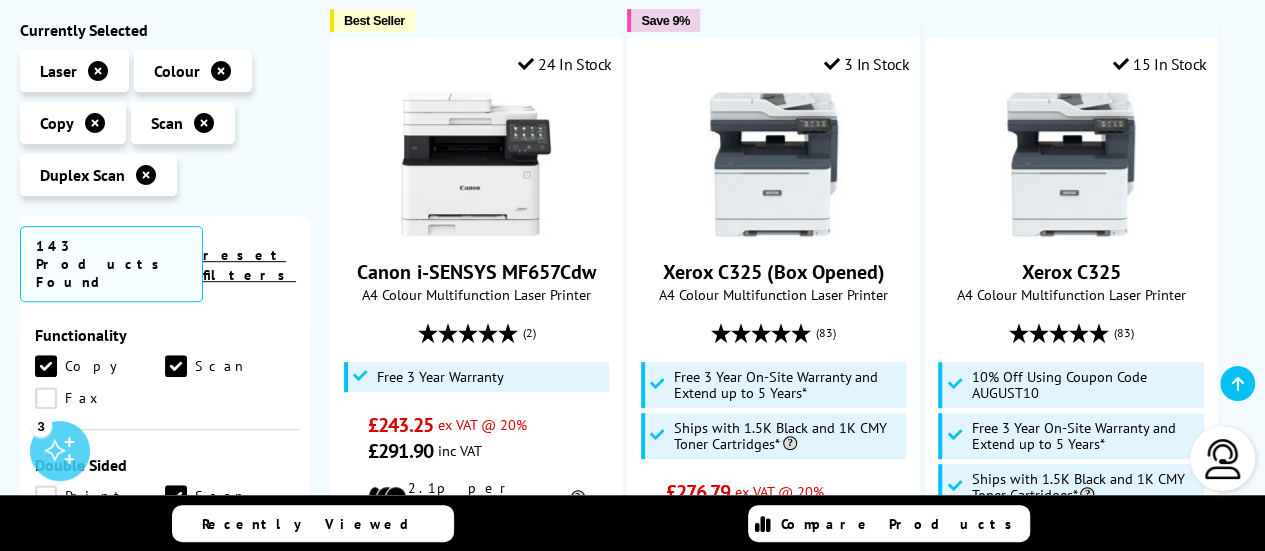 scroll, scrollTop: 1052, scrollLeft: 0, axis: vertical 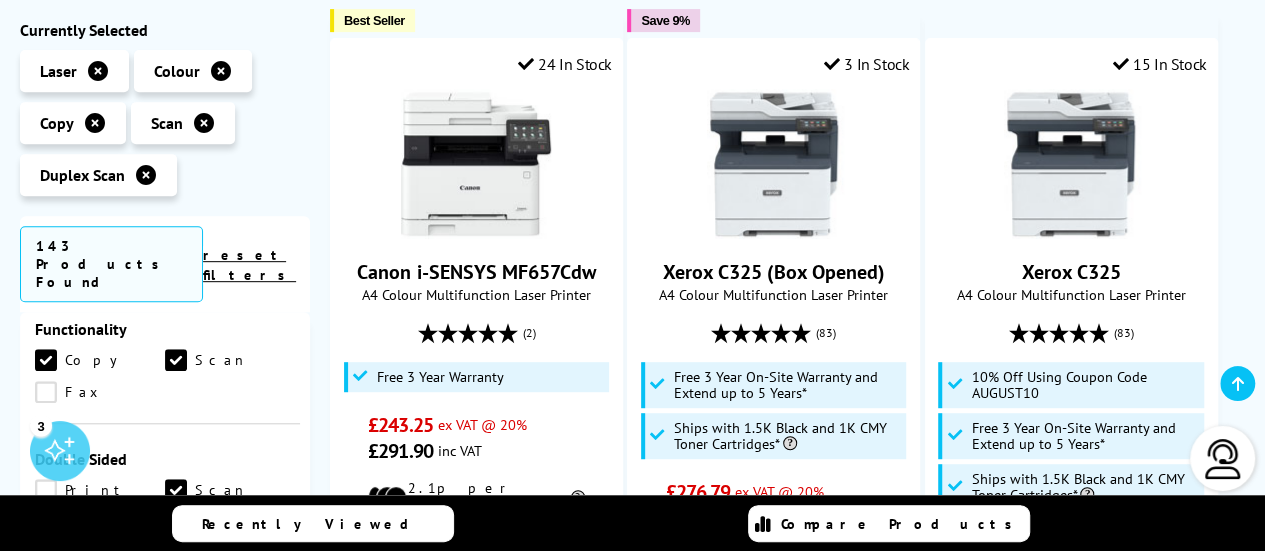 click on "Print" at bounding box center (100, 490) 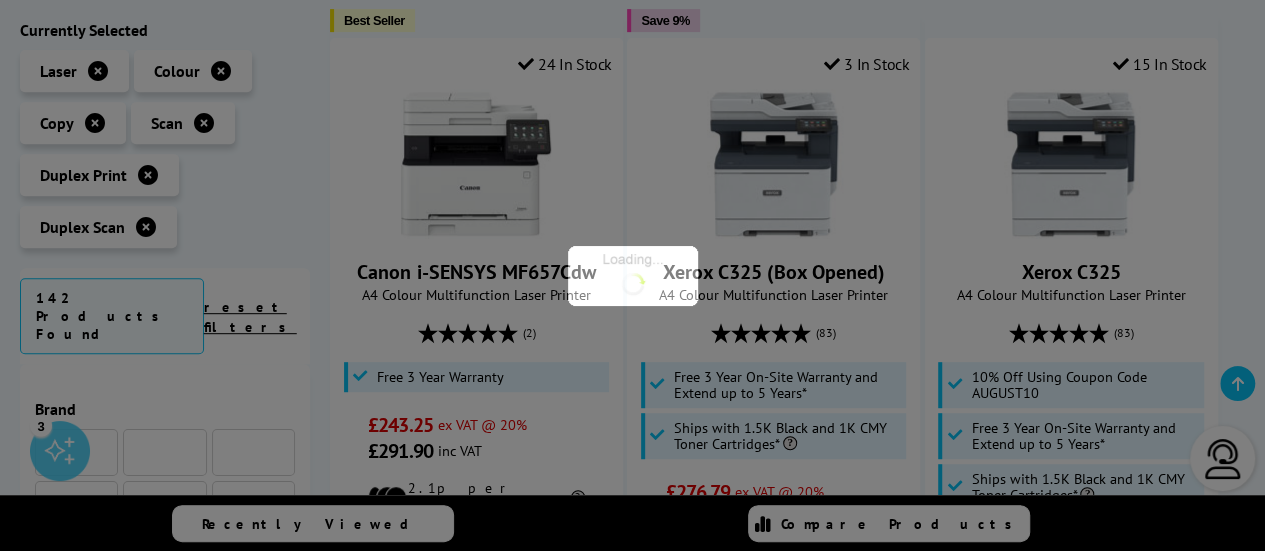 scroll, scrollTop: 1052, scrollLeft: 0, axis: vertical 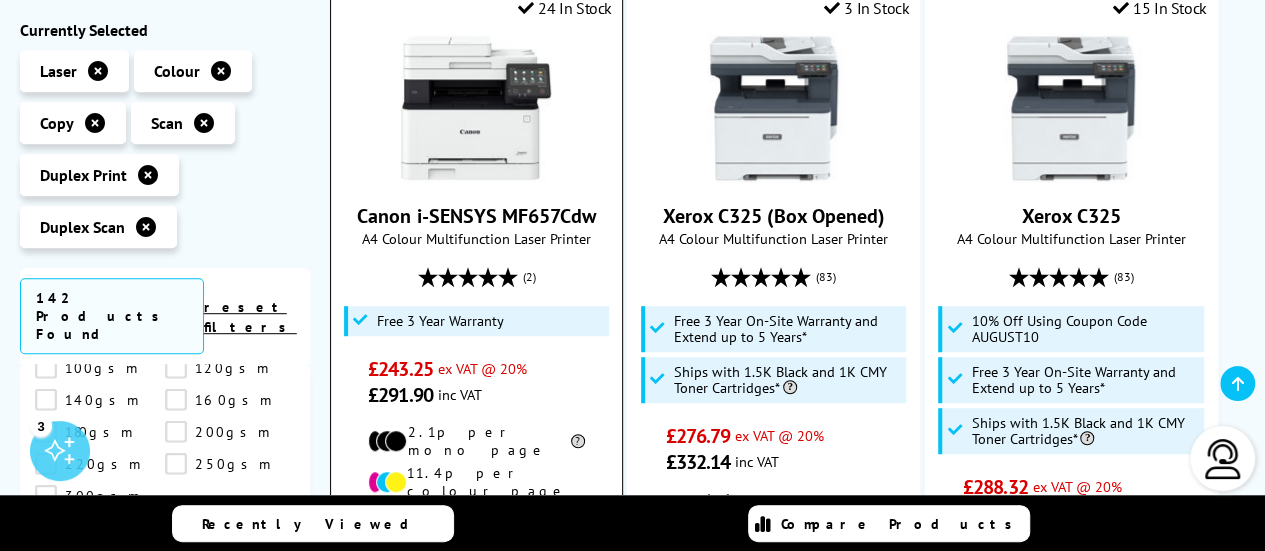 click on "Canon i-SENSYS MF657Cdw" at bounding box center [476, 216] 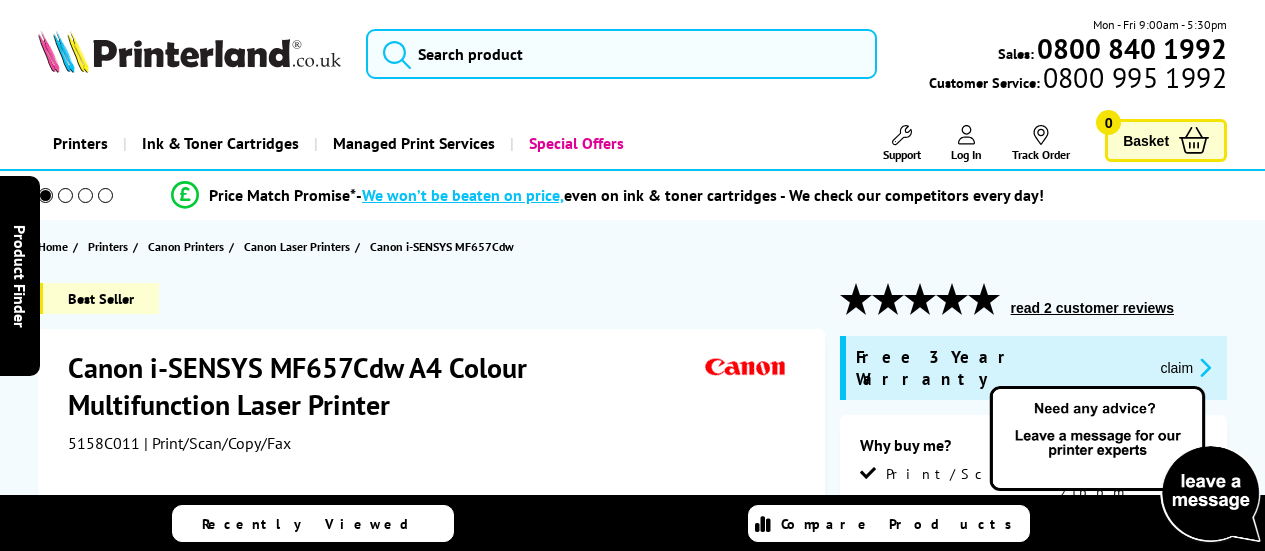 scroll, scrollTop: 0, scrollLeft: 0, axis: both 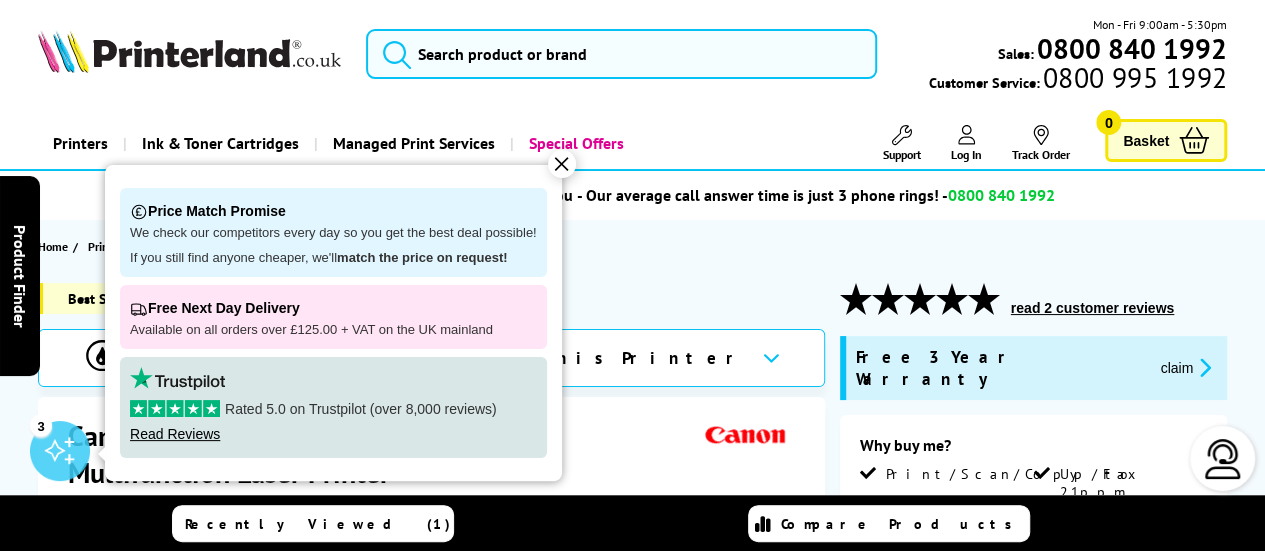 click on "✕" at bounding box center (562, 164) 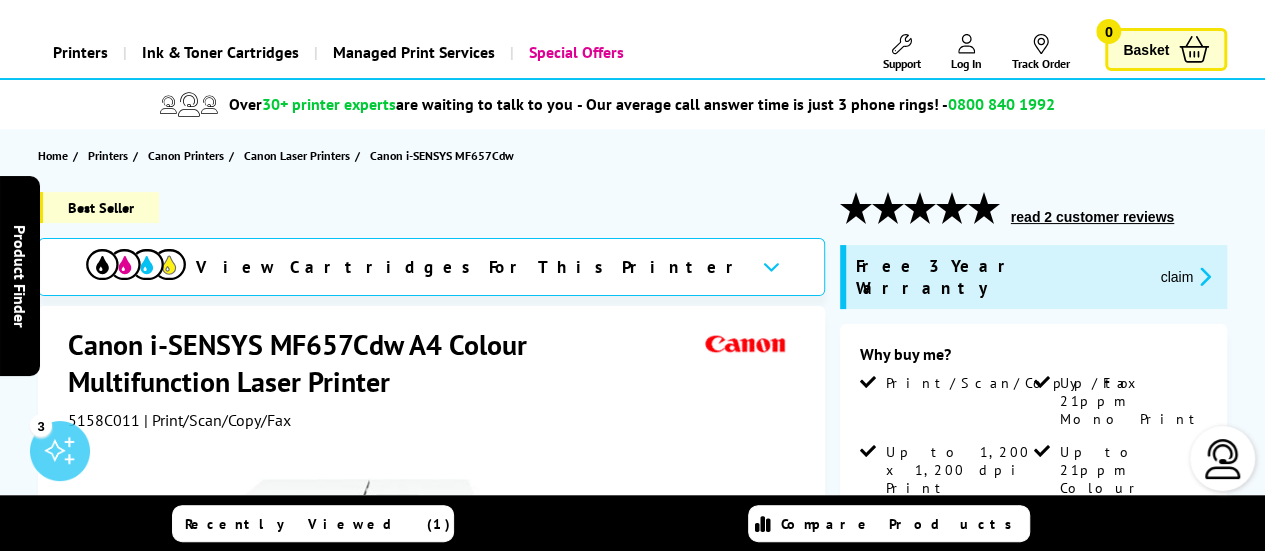 scroll, scrollTop: 86, scrollLeft: 0, axis: vertical 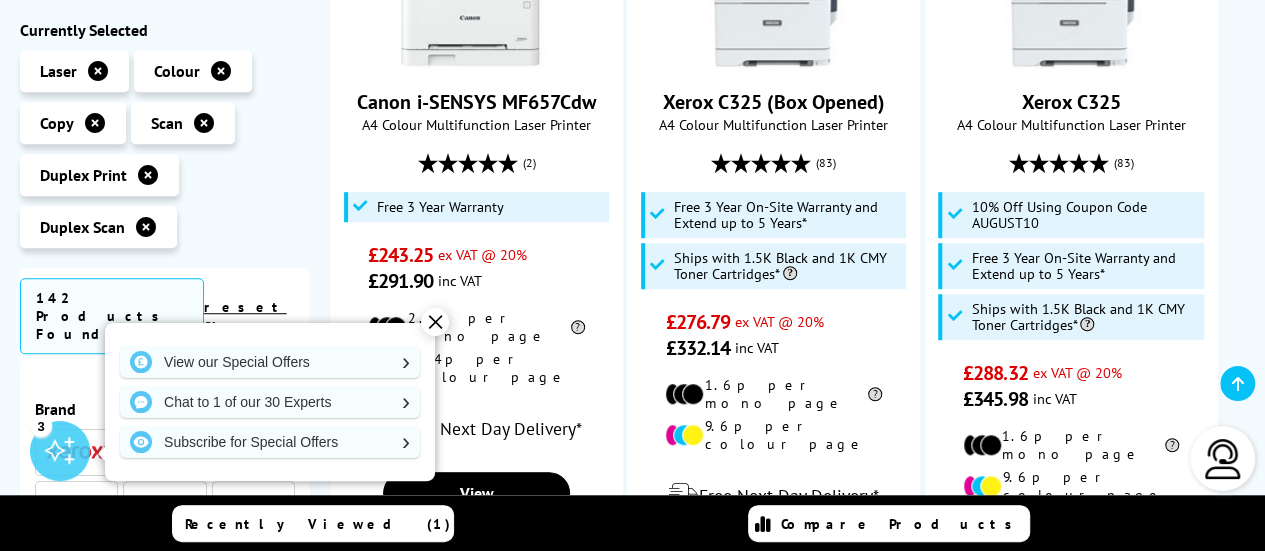 click on "✕" at bounding box center [435, 322] 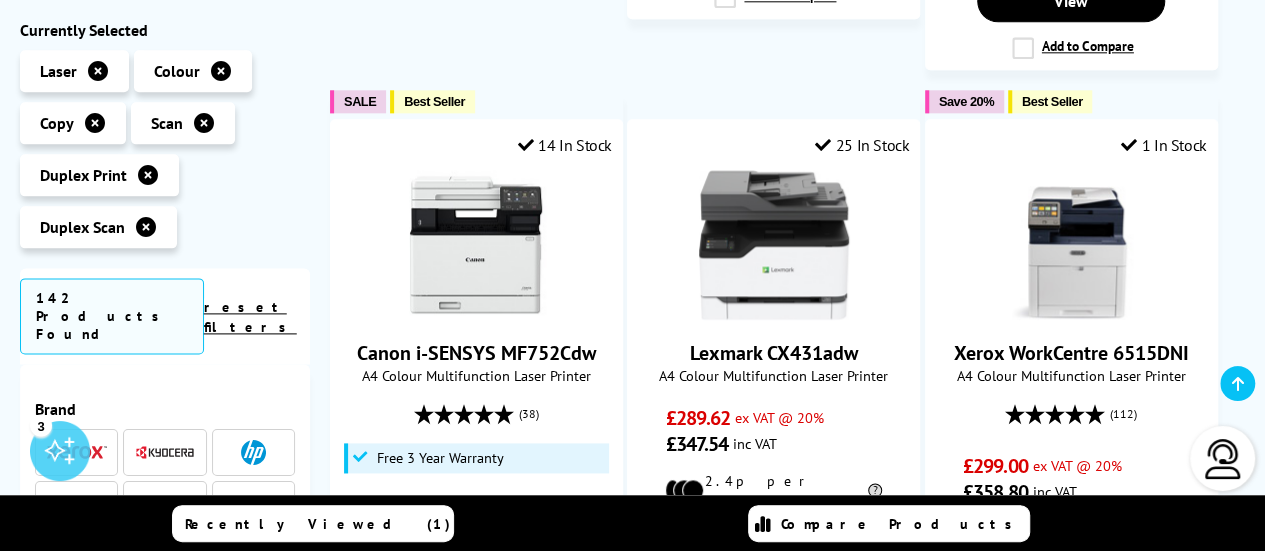 scroll, scrollTop: 1174, scrollLeft: 0, axis: vertical 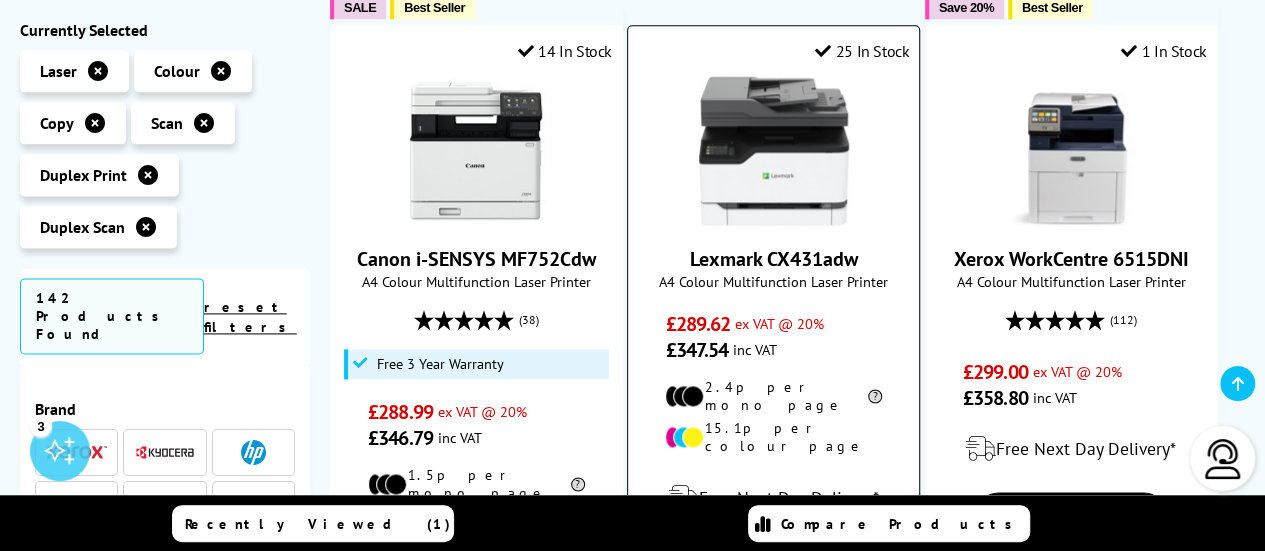 click on "Lexmark CX431adw" at bounding box center [774, 259] 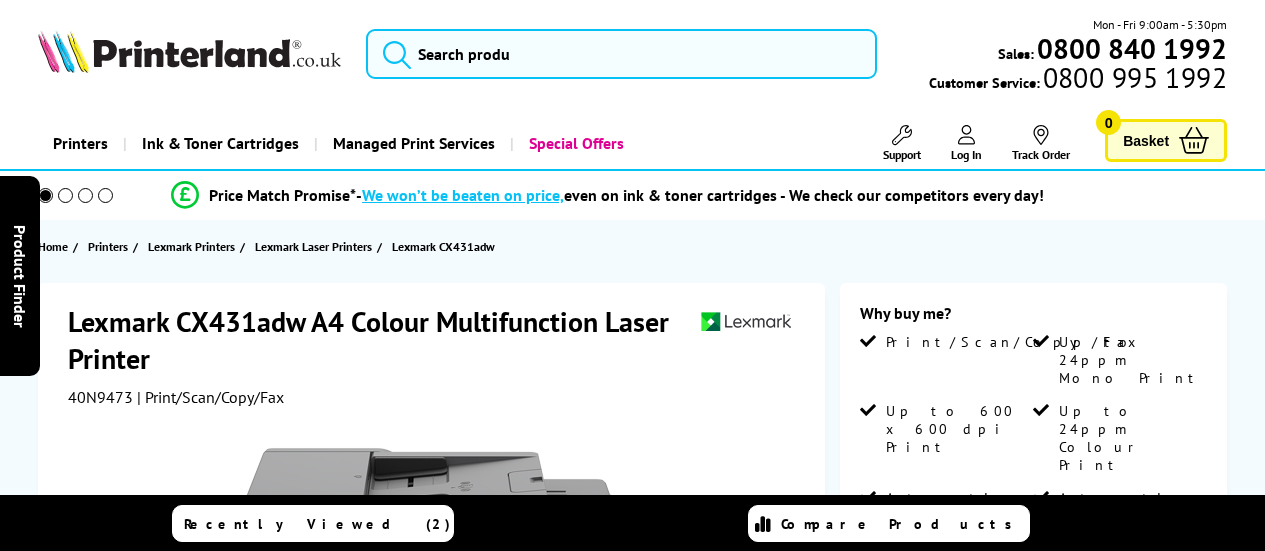 scroll, scrollTop: 0, scrollLeft: 0, axis: both 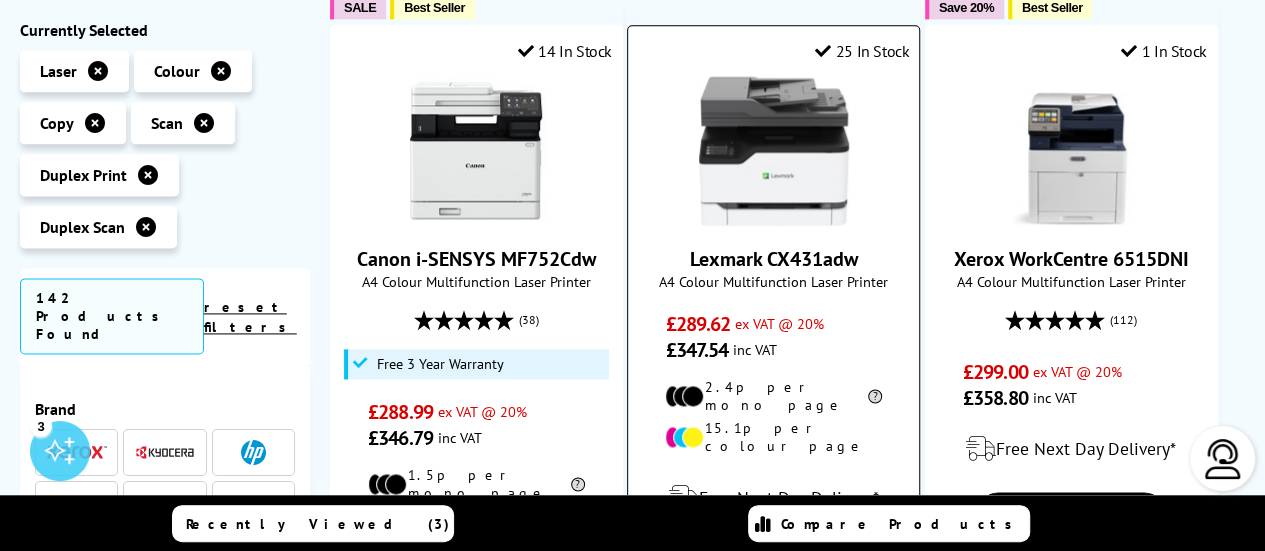 click on "Lexmark CX431adw" at bounding box center (774, 259) 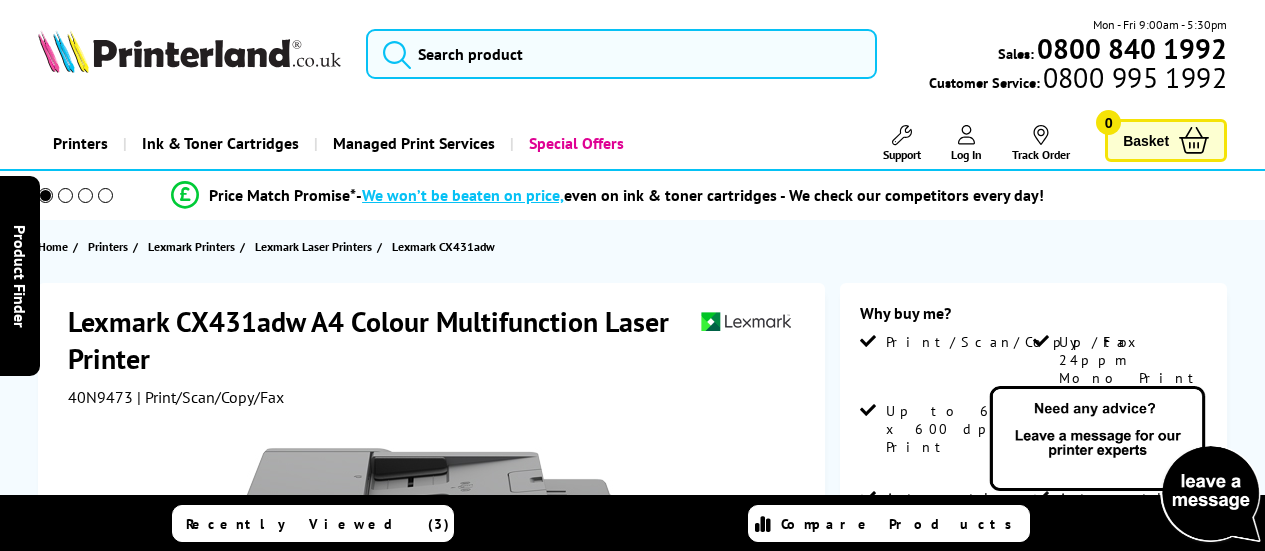 scroll, scrollTop: 0, scrollLeft: 0, axis: both 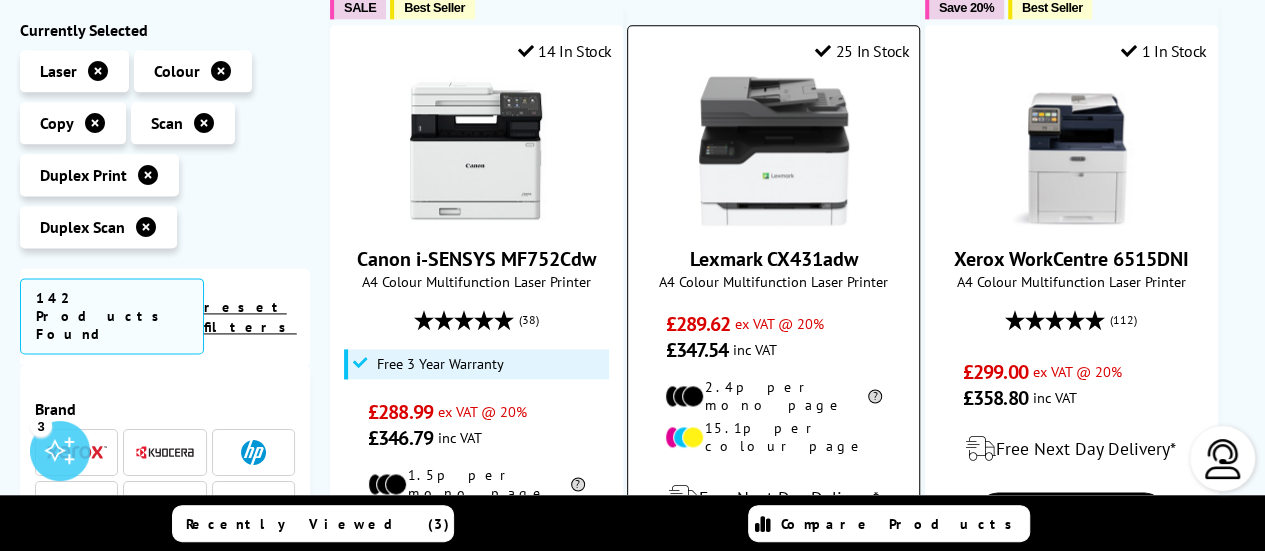 click on "Lexmark CX431adw" at bounding box center [774, 259] 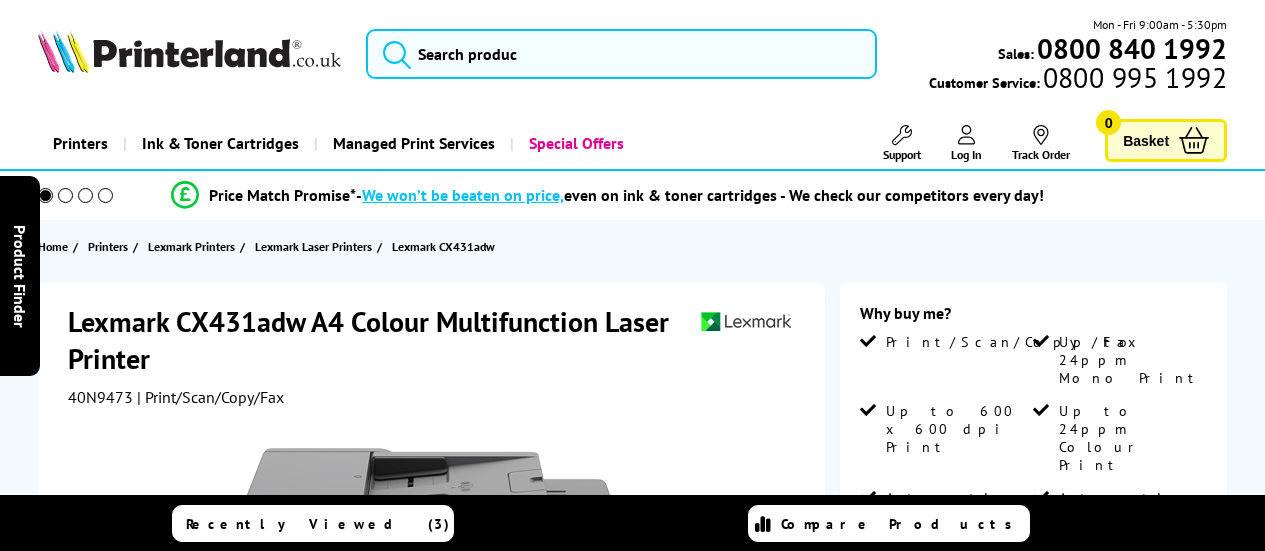 scroll, scrollTop: 0, scrollLeft: 0, axis: both 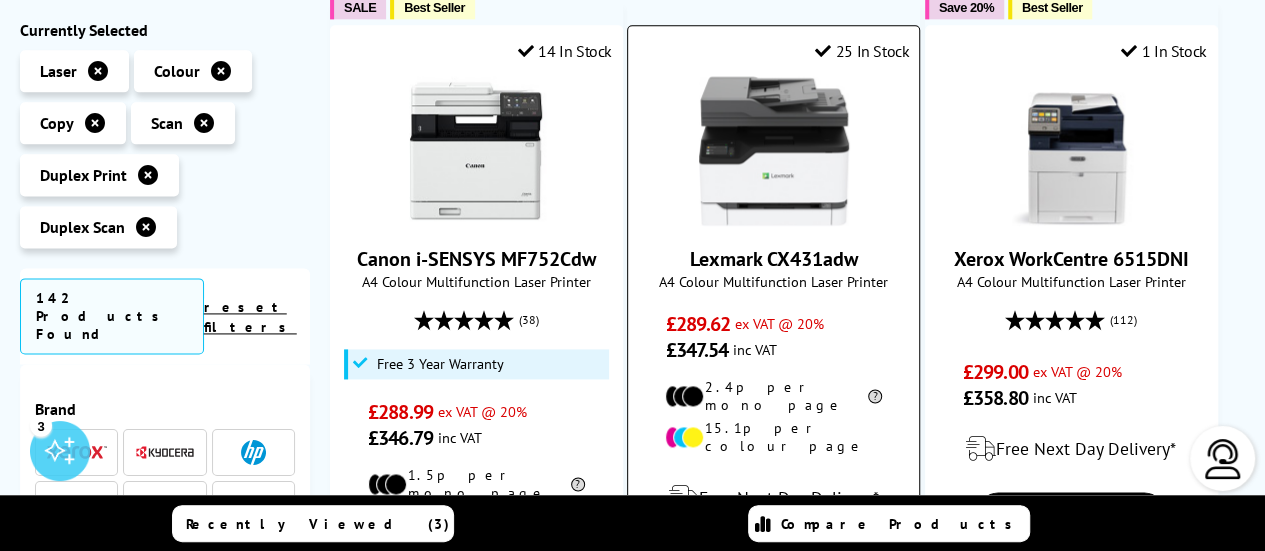 drag, startPoint x: 698, startPoint y: 241, endPoint x: 741, endPoint y: 87, distance: 159.8906 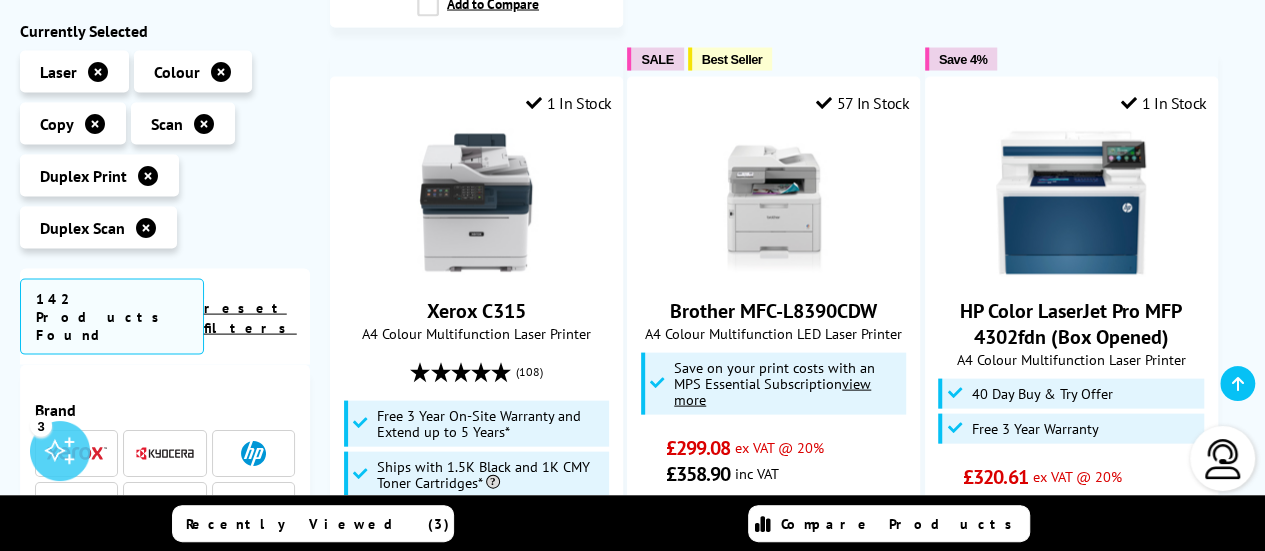 scroll, scrollTop: 1990, scrollLeft: 0, axis: vertical 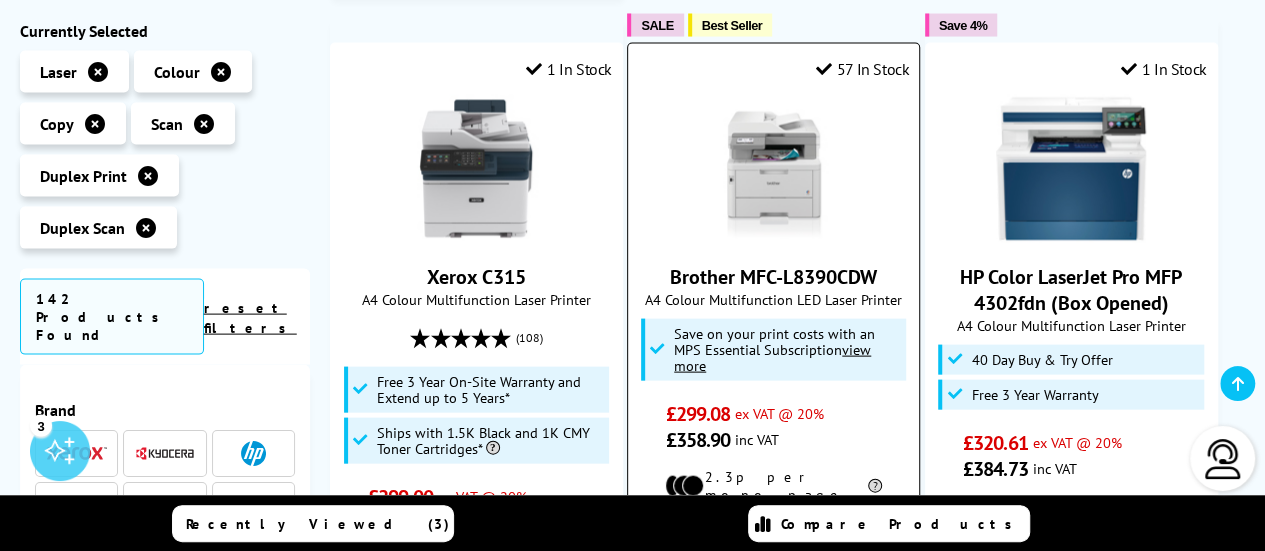 click on "Brother MFC-L8390CDW" at bounding box center (773, 277) 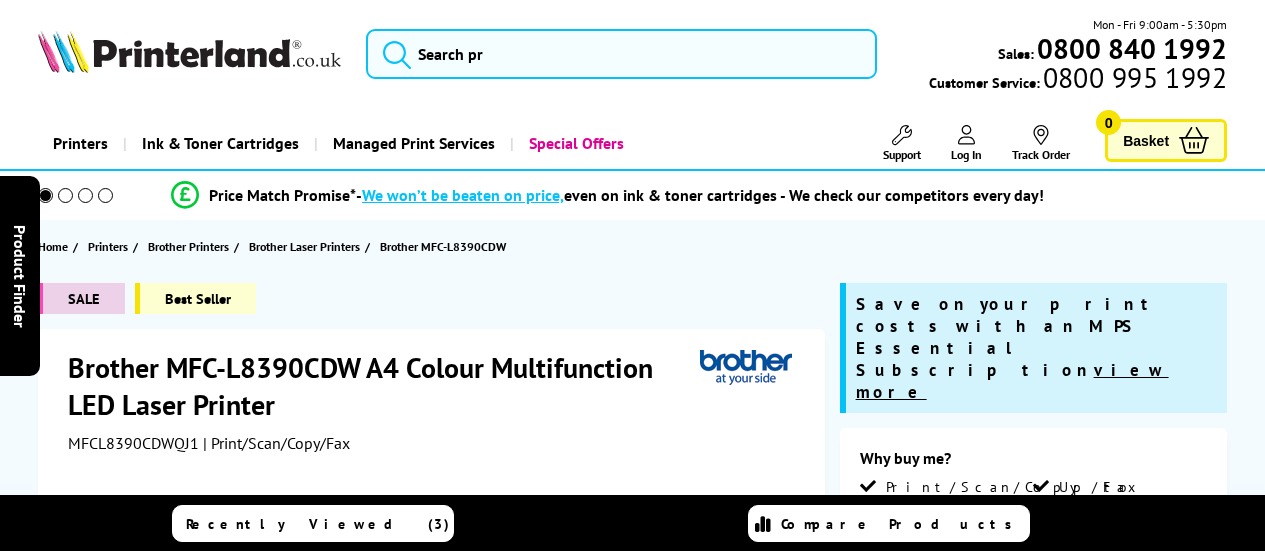 scroll, scrollTop: 0, scrollLeft: 0, axis: both 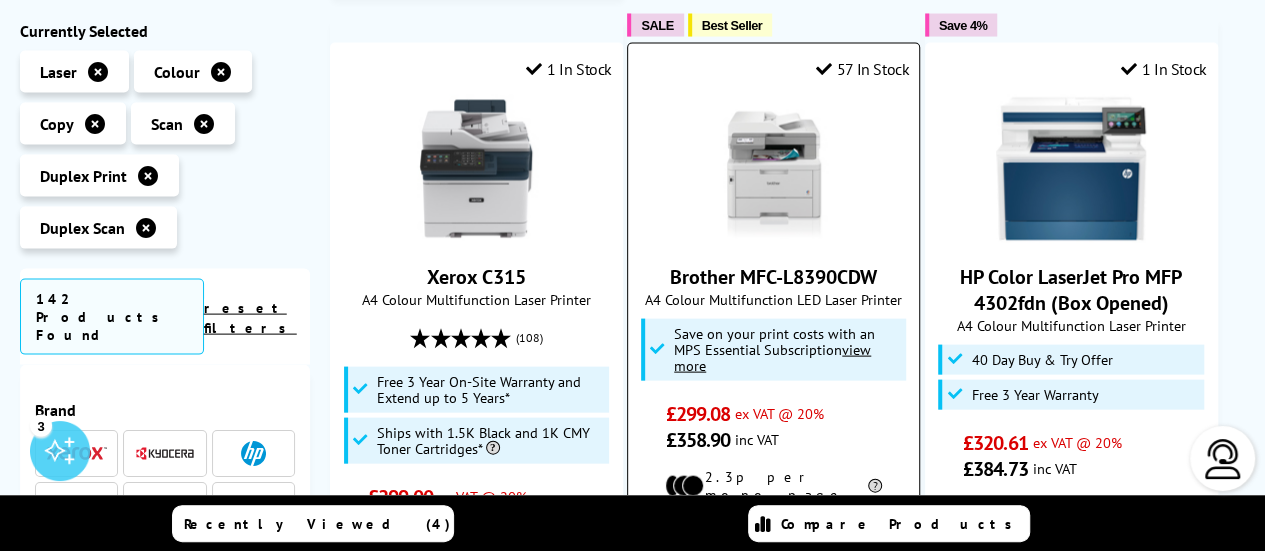 click on "Brother MFC-L8390CDW" at bounding box center (773, 277) 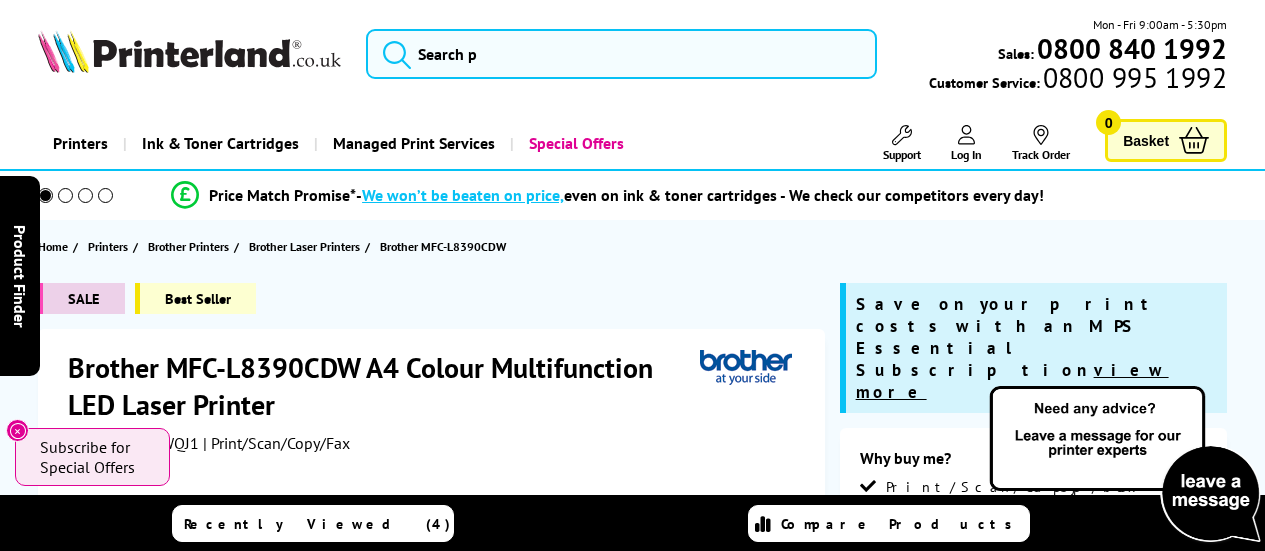 scroll, scrollTop: 0, scrollLeft: 0, axis: both 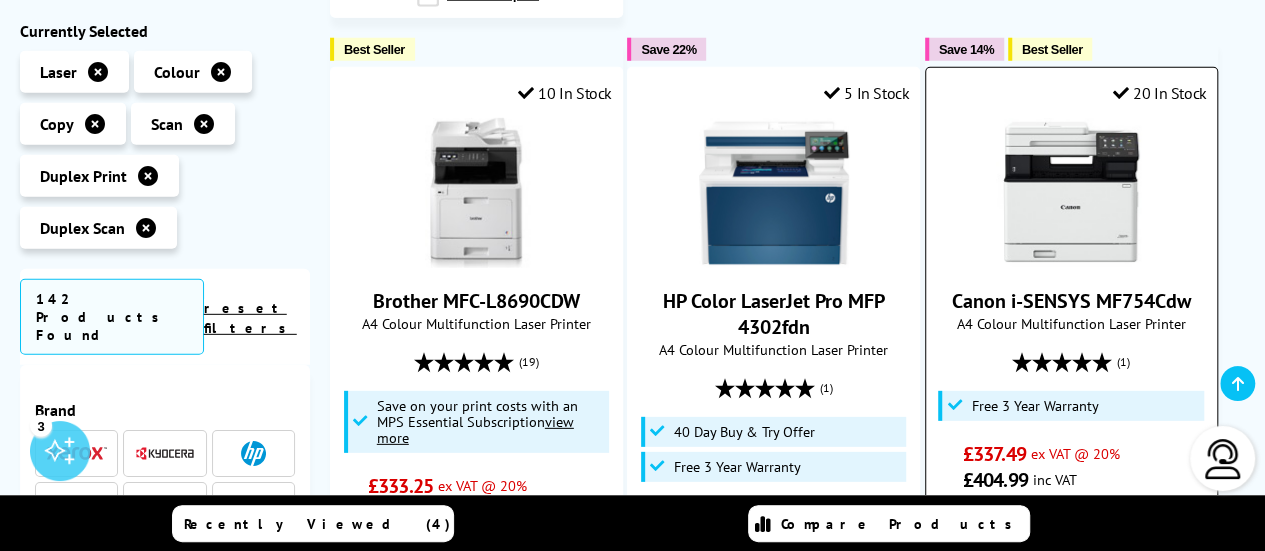 click at bounding box center (1071, 193) 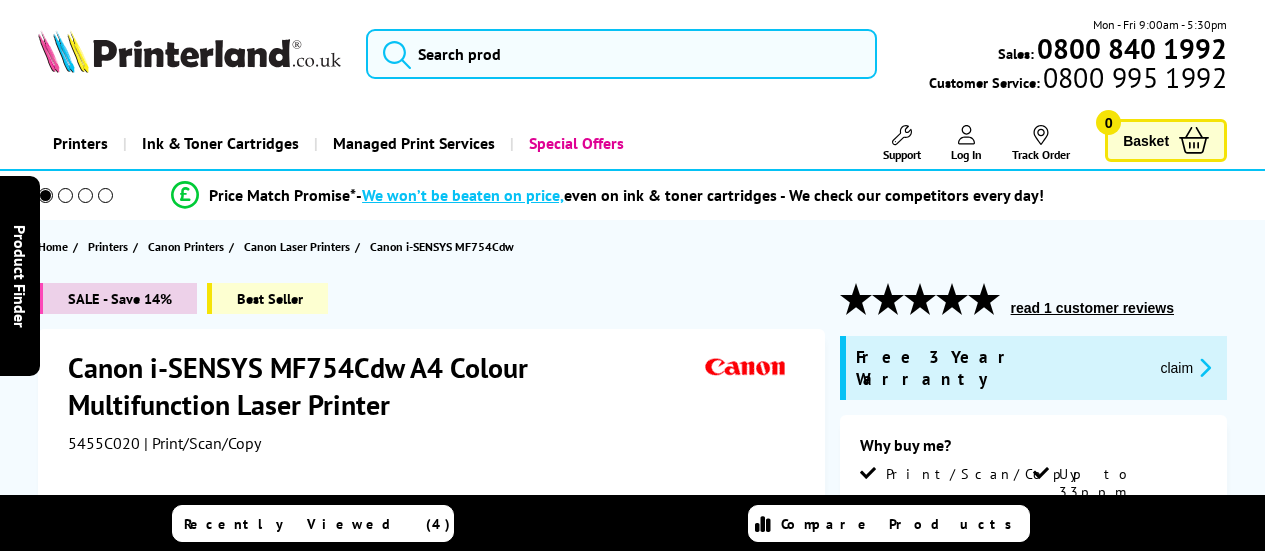 scroll, scrollTop: 0, scrollLeft: 0, axis: both 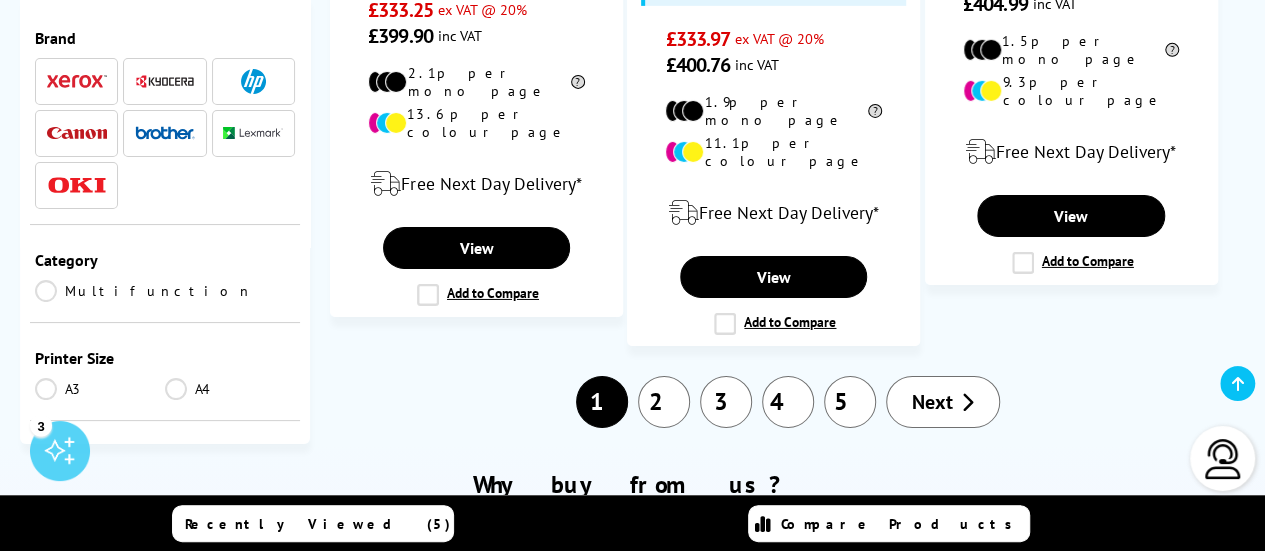 click on "2" at bounding box center (664, 402) 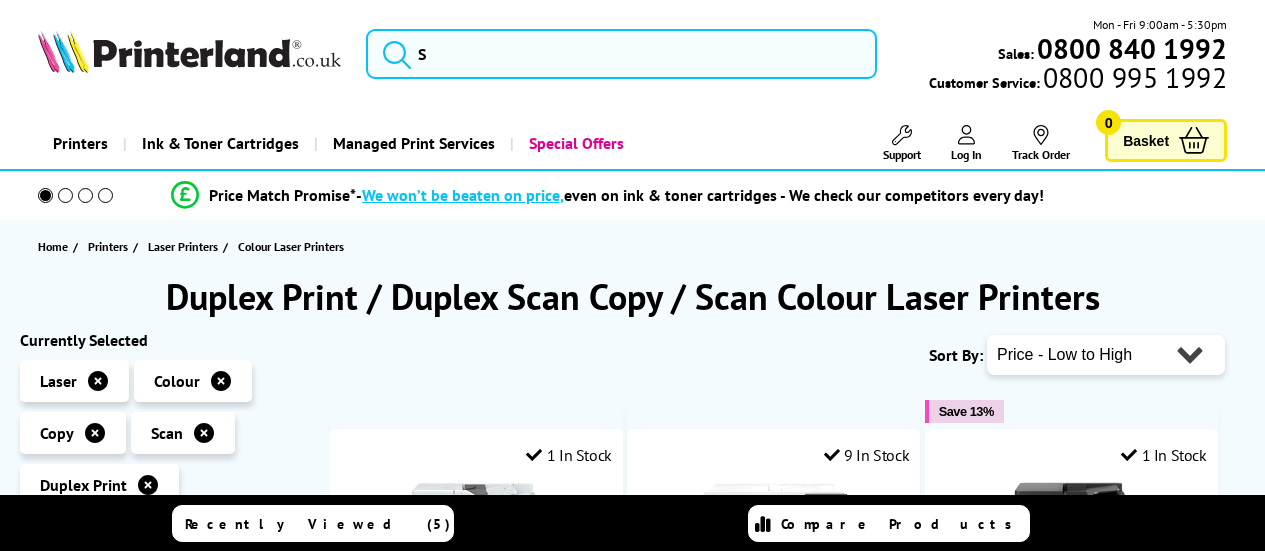 scroll, scrollTop: 0, scrollLeft: 0, axis: both 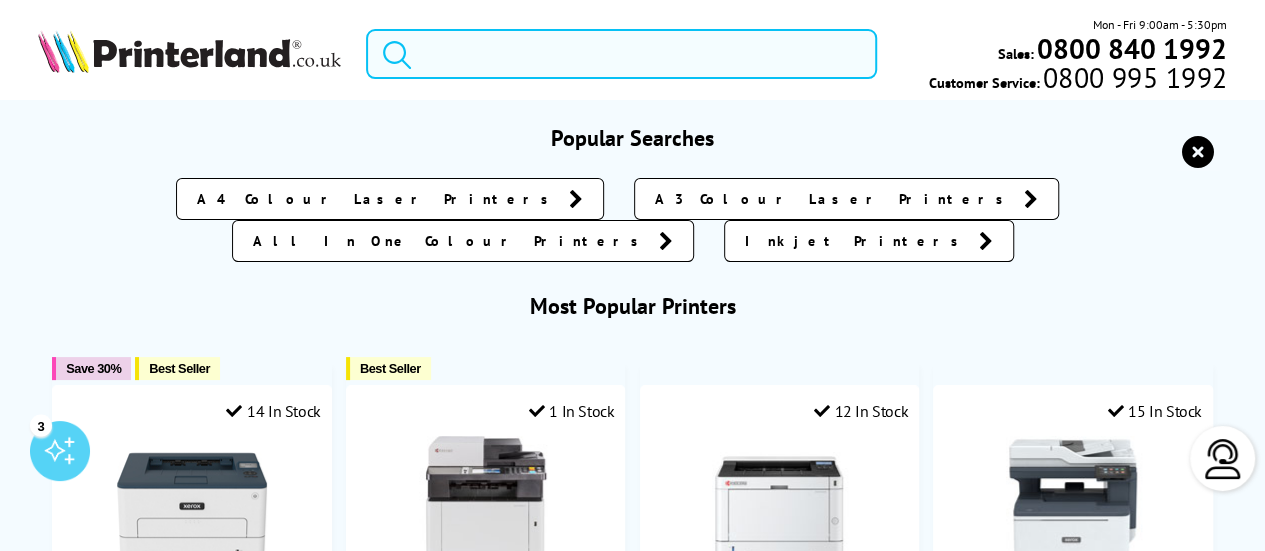 click at bounding box center [621, 54] 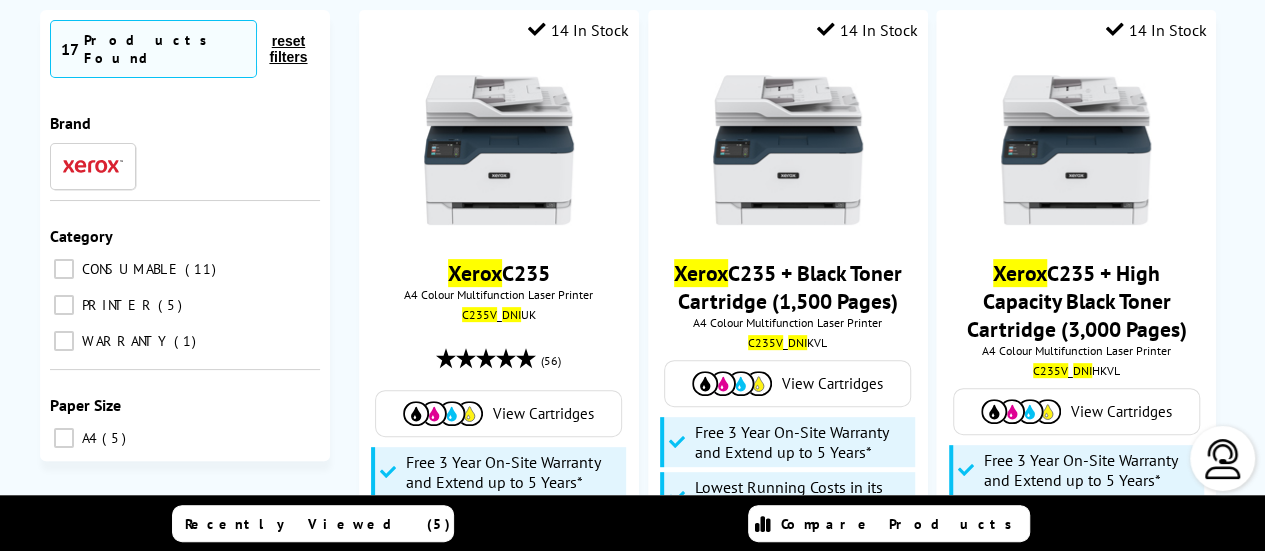 scroll, scrollTop: 250, scrollLeft: 0, axis: vertical 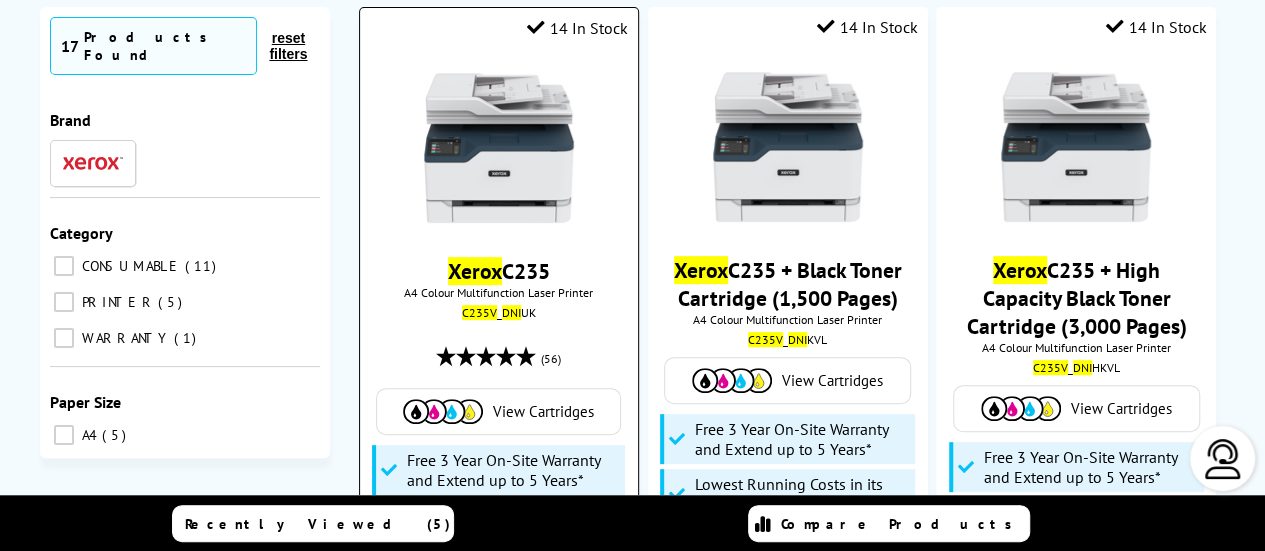 type on "Xerox C235v_dni" 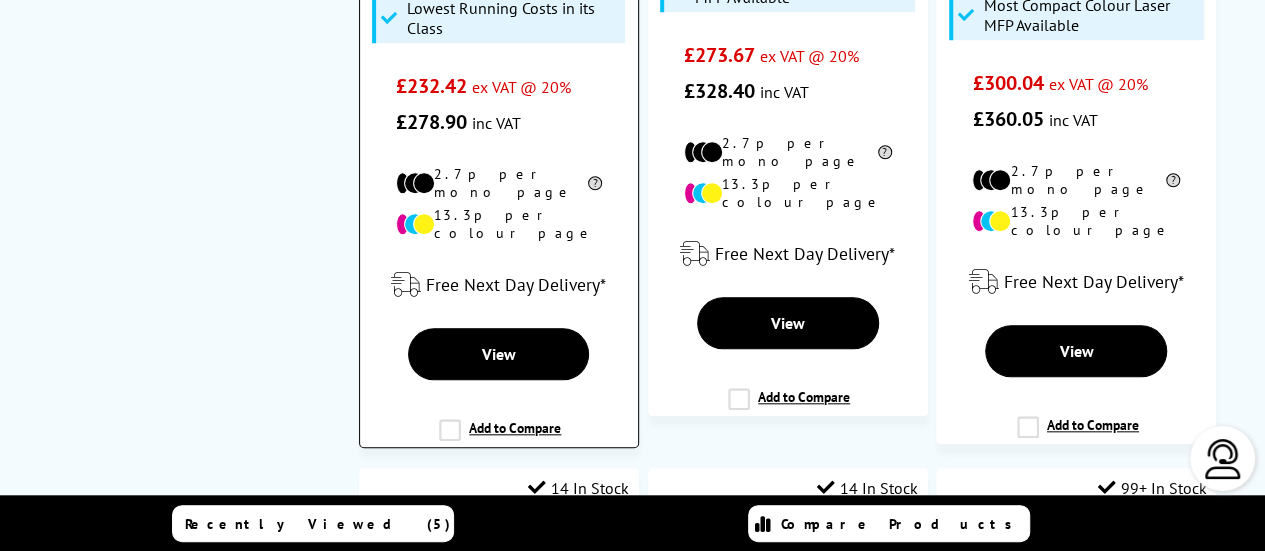 scroll, scrollTop: 818, scrollLeft: 0, axis: vertical 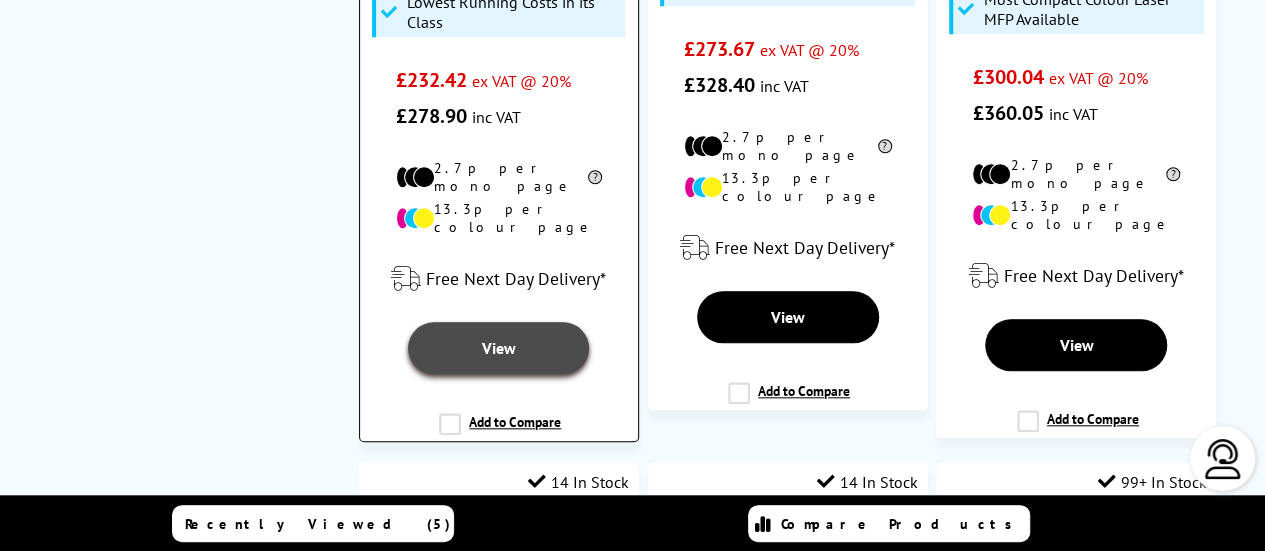 click on "View" at bounding box center (499, 348) 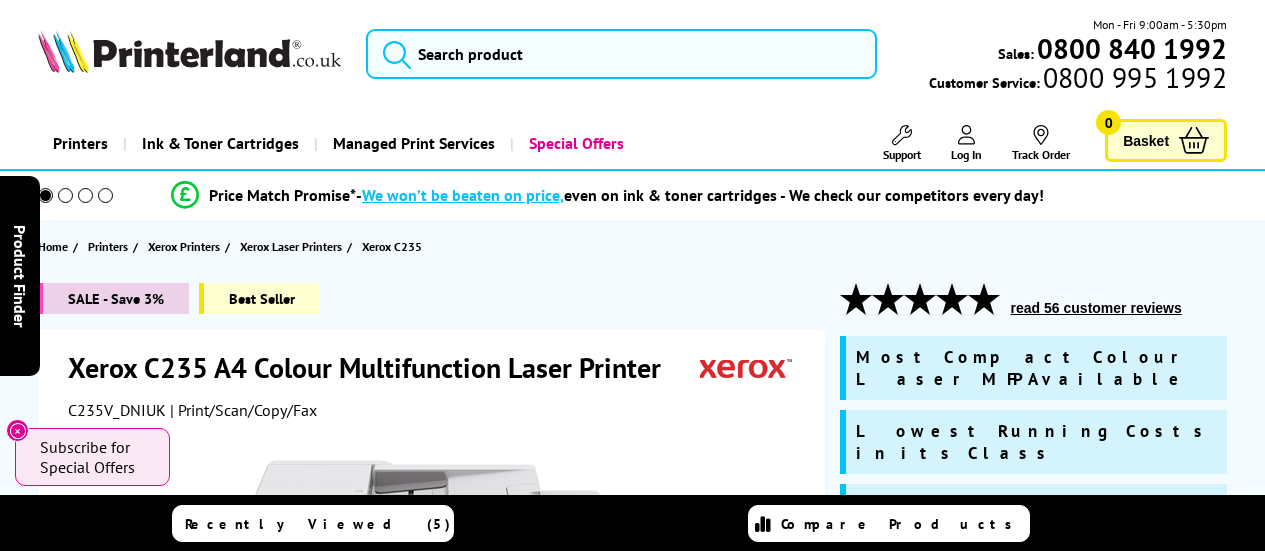 scroll, scrollTop: 0, scrollLeft: 0, axis: both 